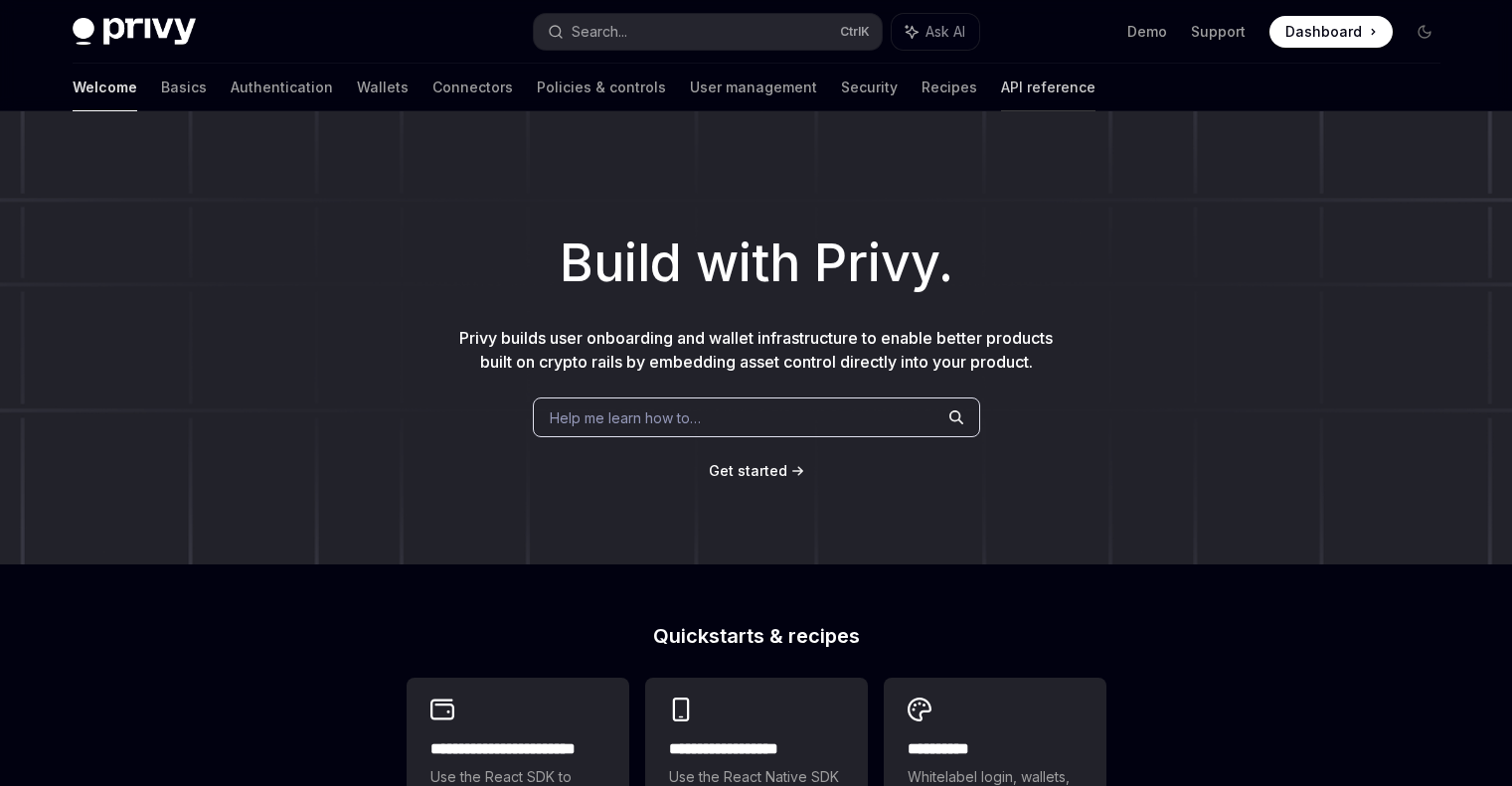 scroll, scrollTop: 0, scrollLeft: 0, axis: both 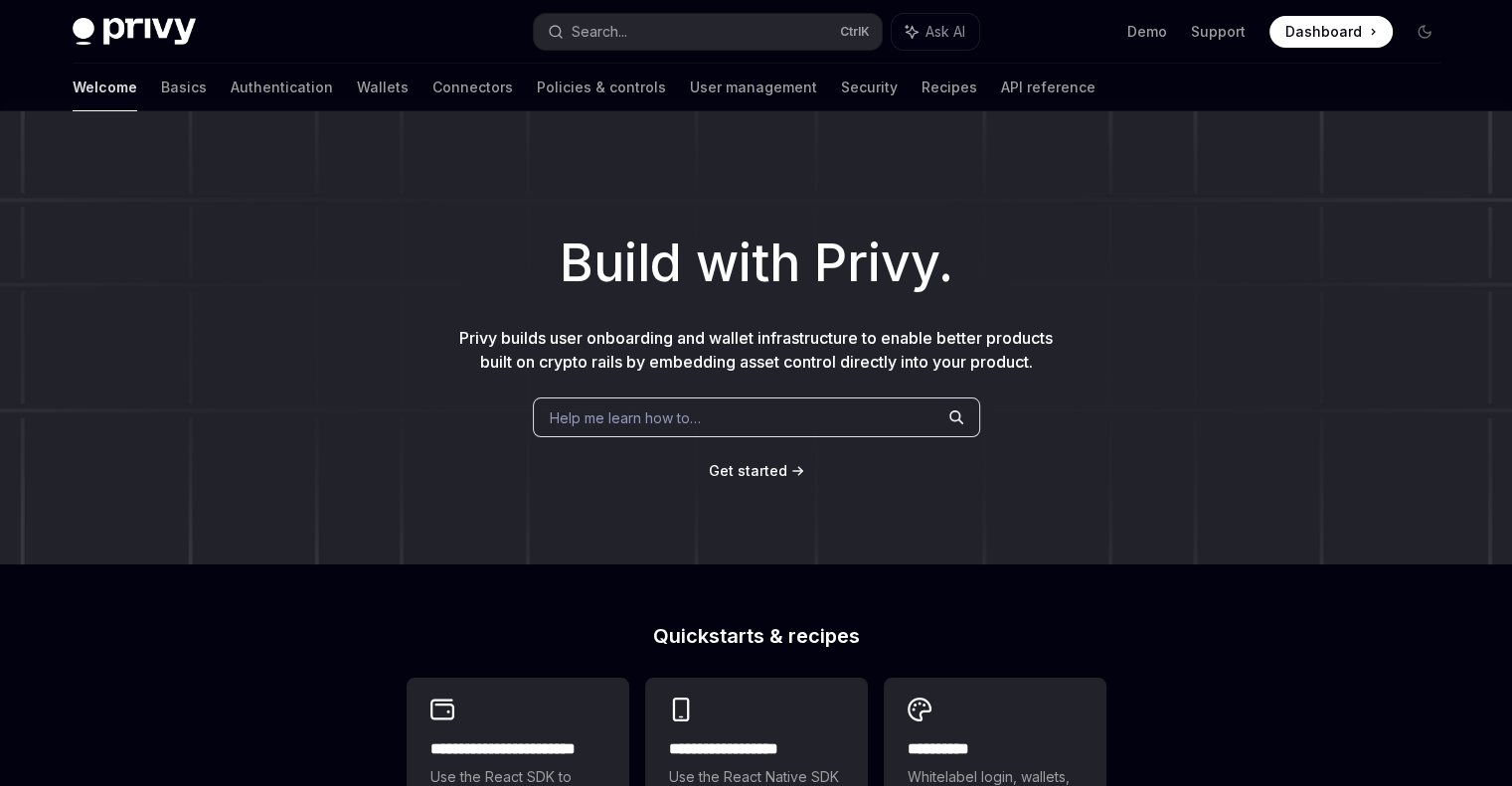 type on "*" 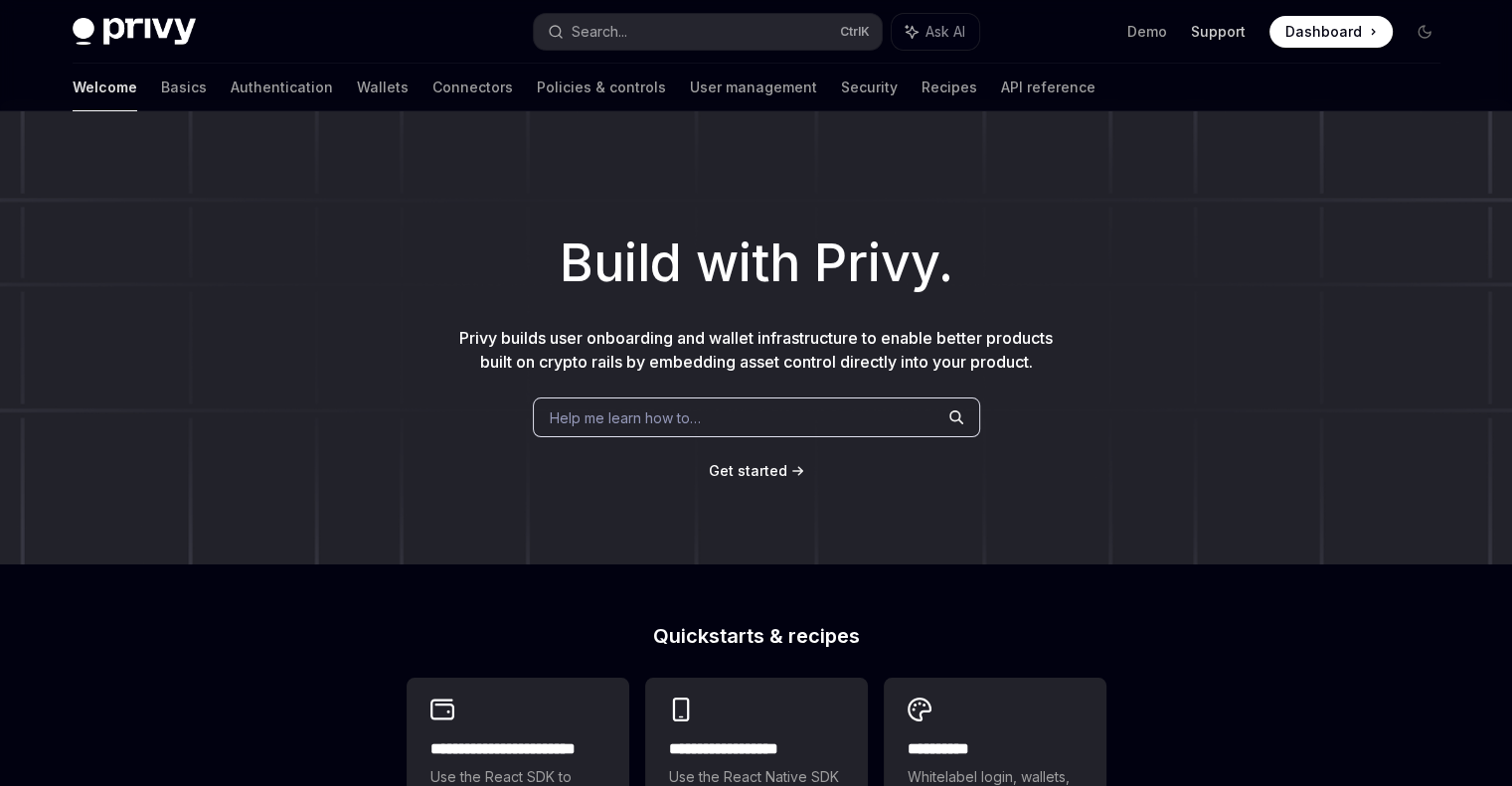 click on "Support" at bounding box center [1218, 32] 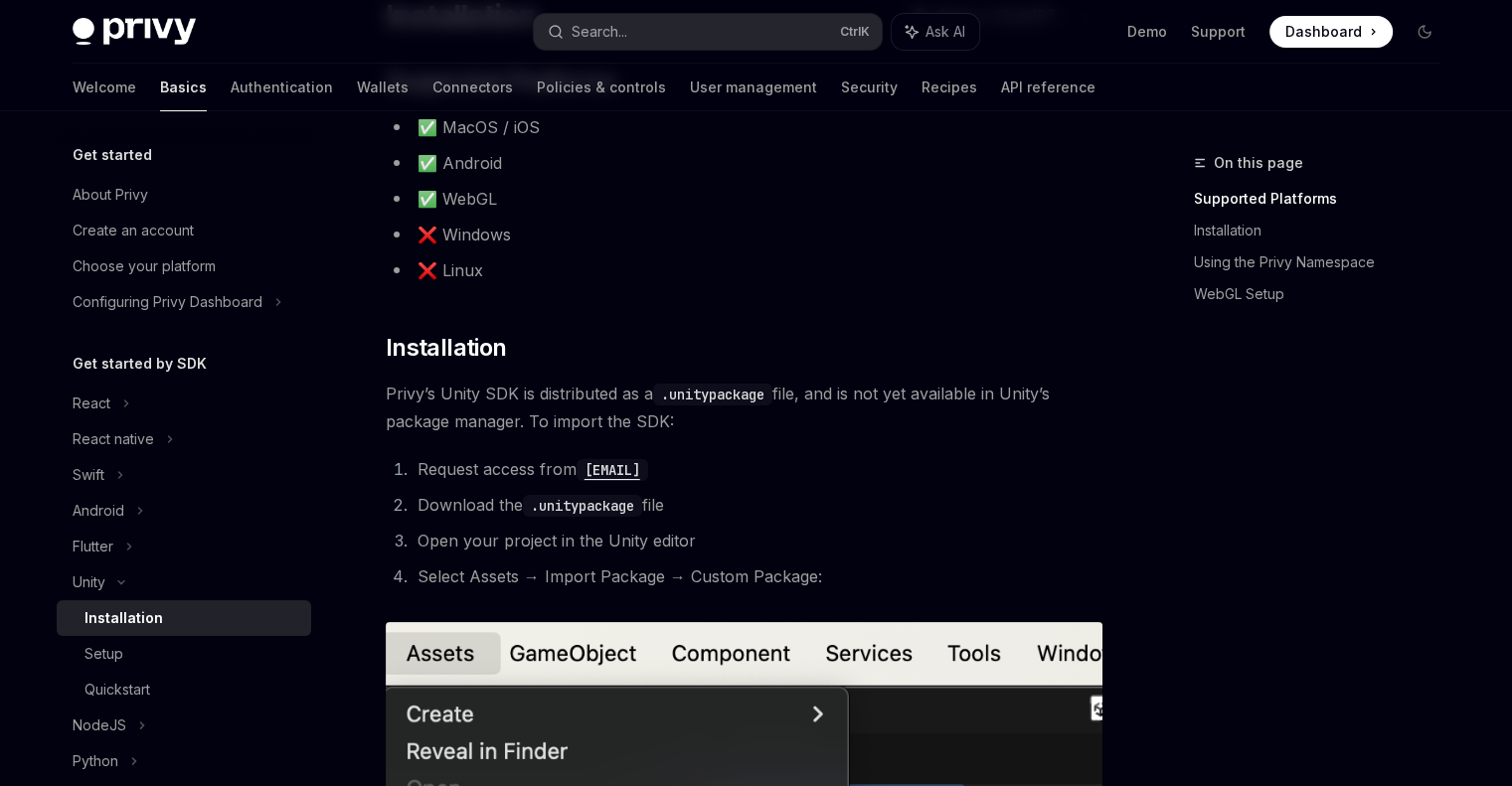 scroll, scrollTop: 212, scrollLeft: 0, axis: vertical 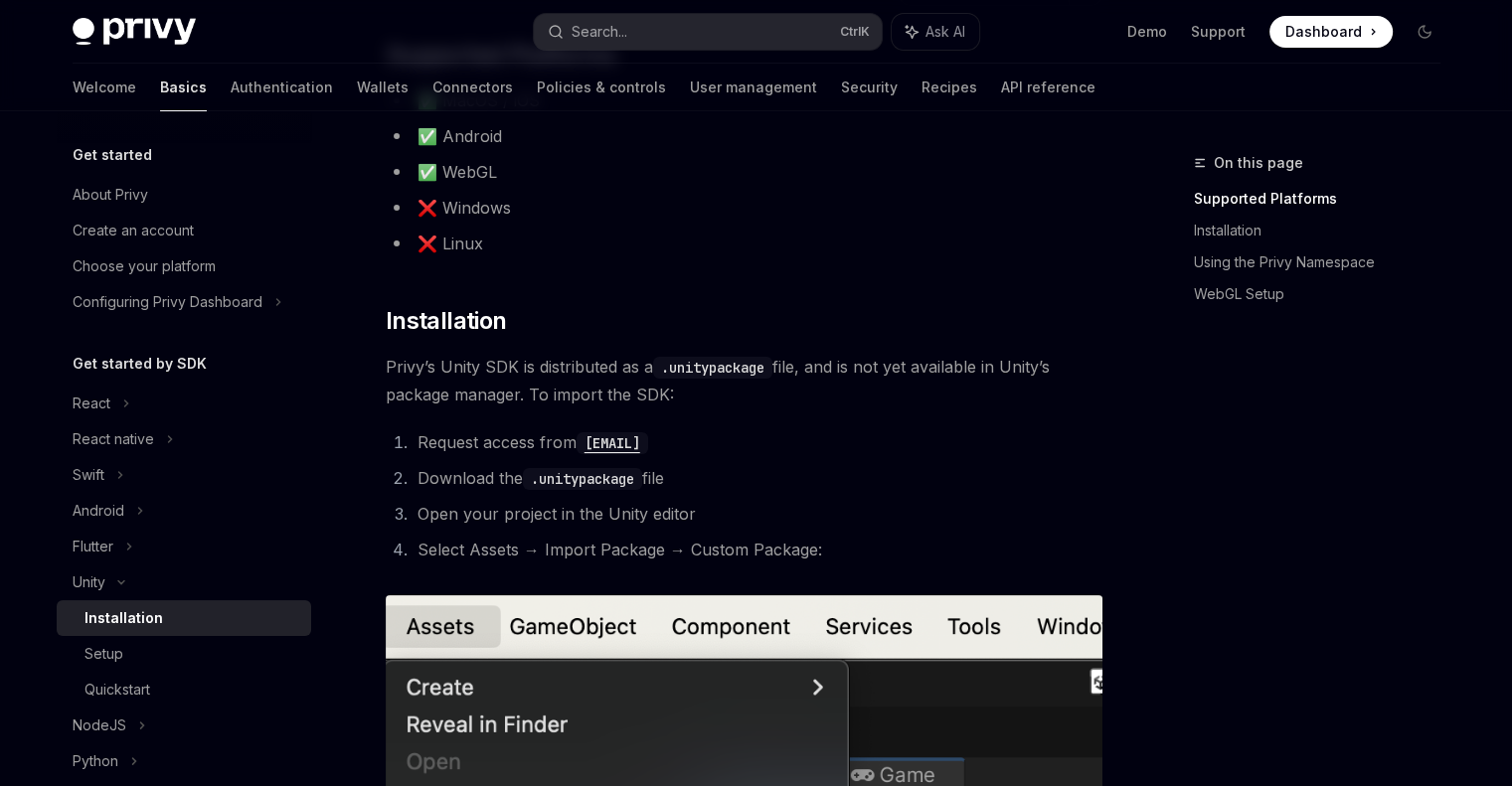 drag, startPoint x: 713, startPoint y: 432, endPoint x: 585, endPoint y: 433, distance: 128.00391 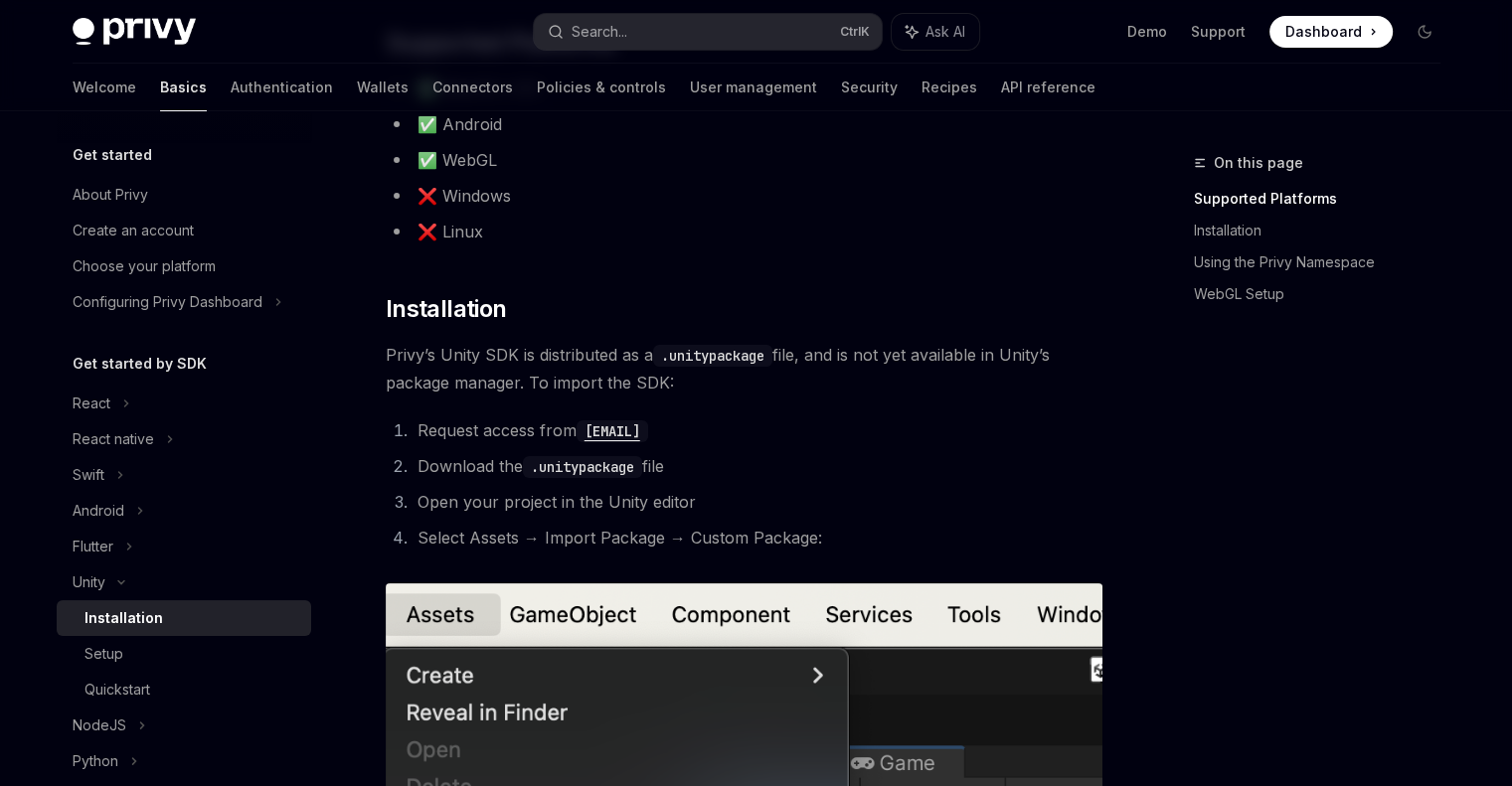 scroll, scrollTop: 149, scrollLeft: 0, axis: vertical 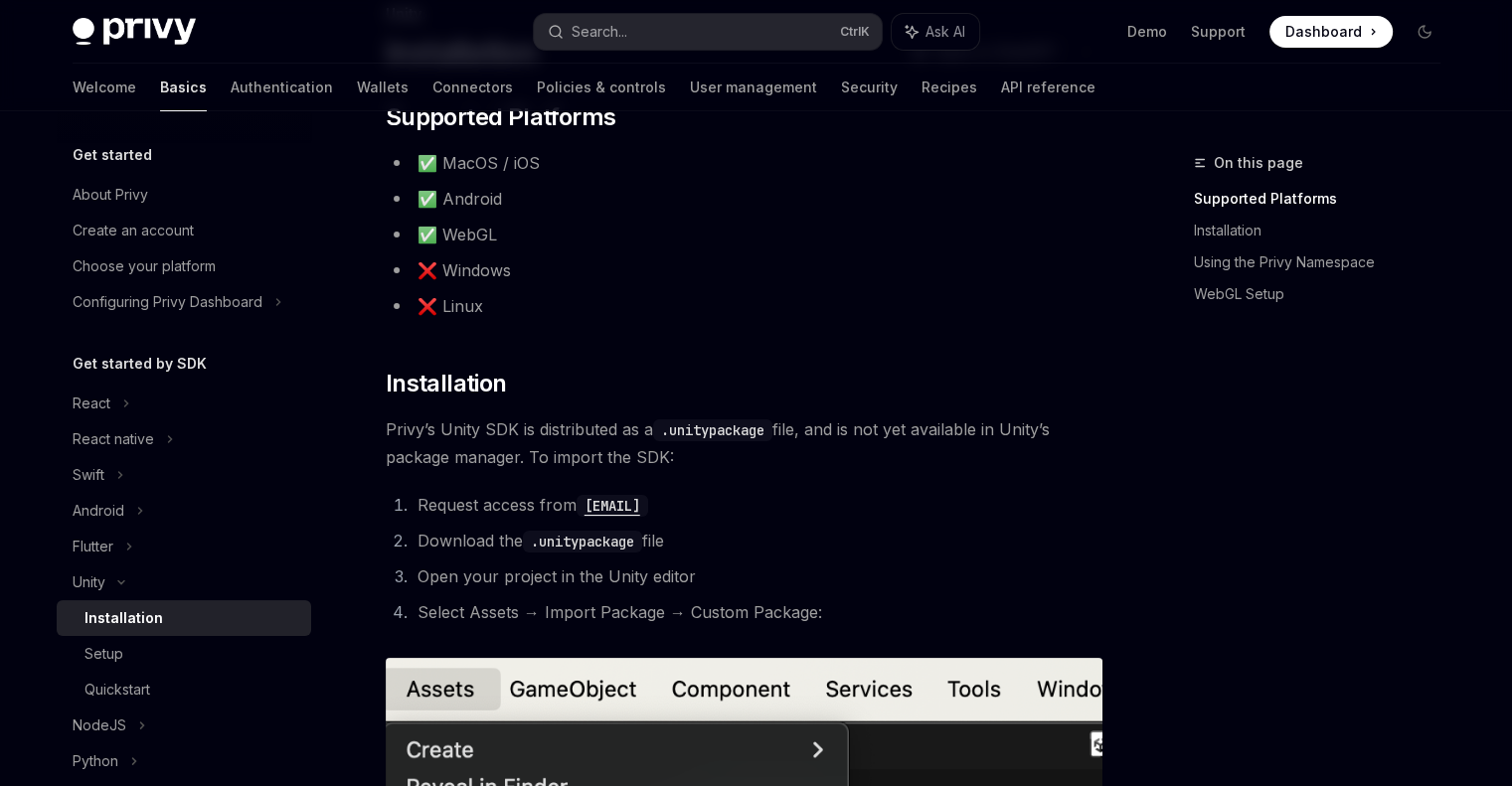 drag, startPoint x: 376, startPoint y: 431, endPoint x: 765, endPoint y: 456, distance: 389.8025 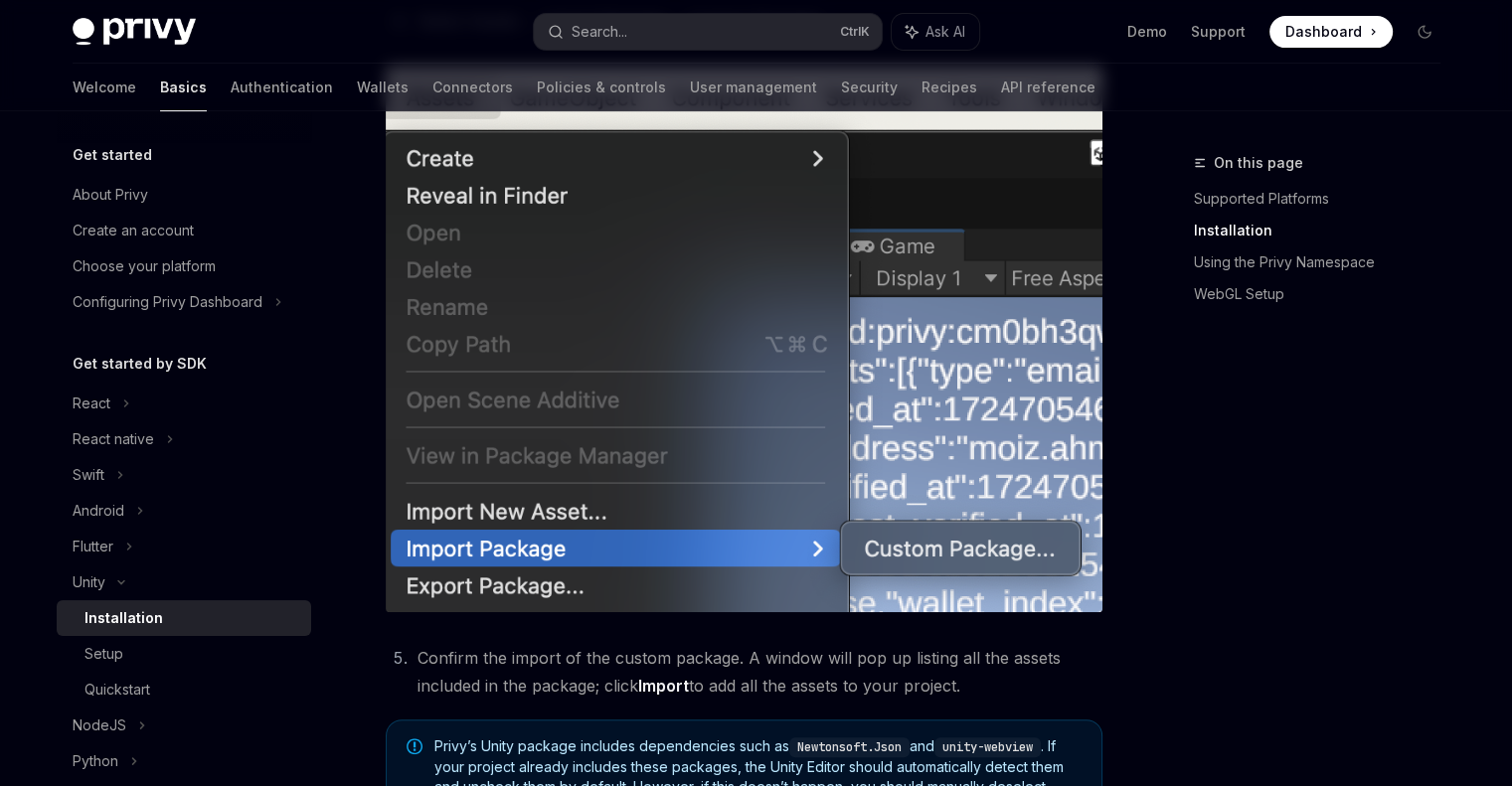 scroll, scrollTop: 749, scrollLeft: 0, axis: vertical 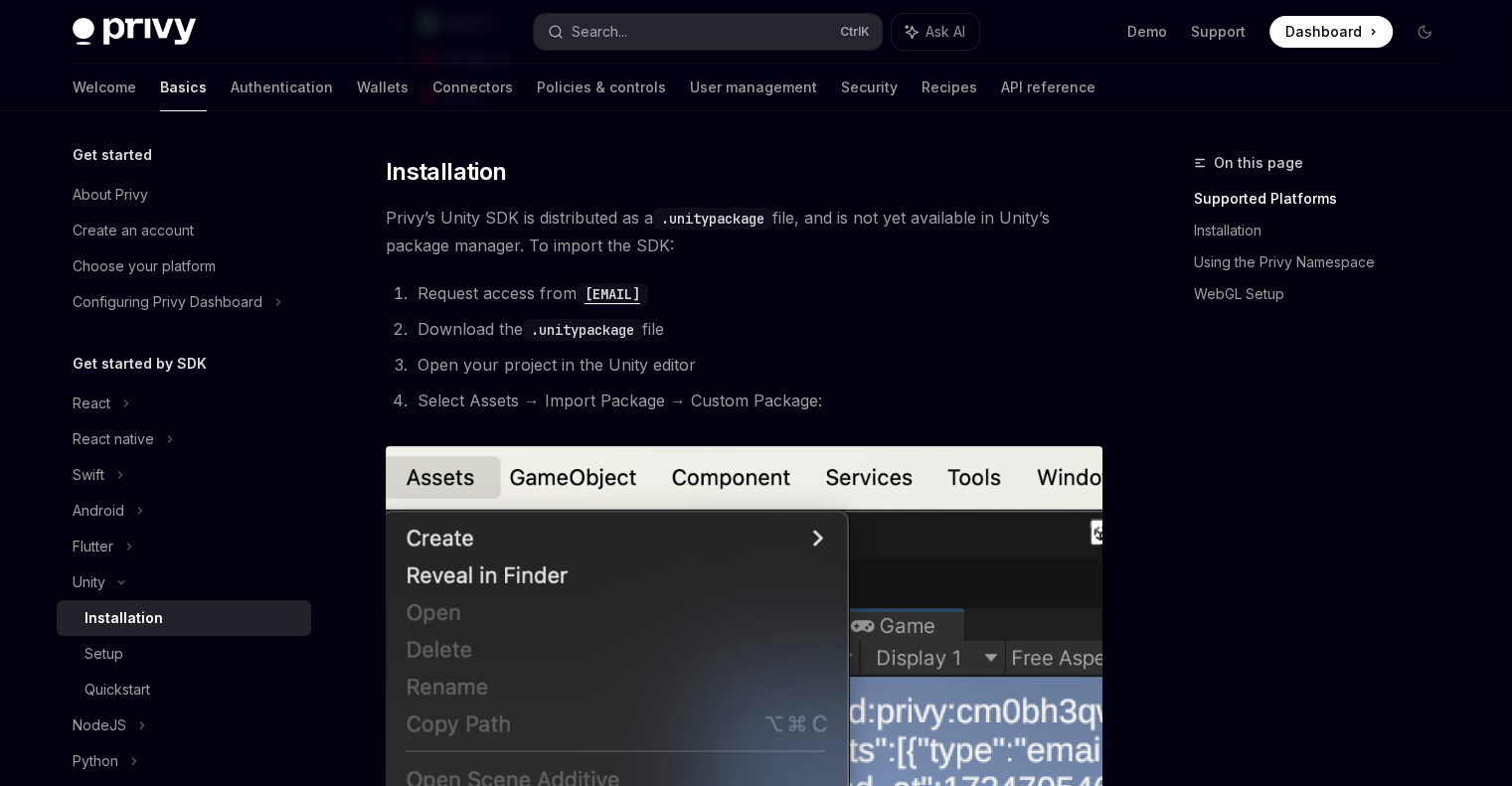 copy on "[EMAIL]" 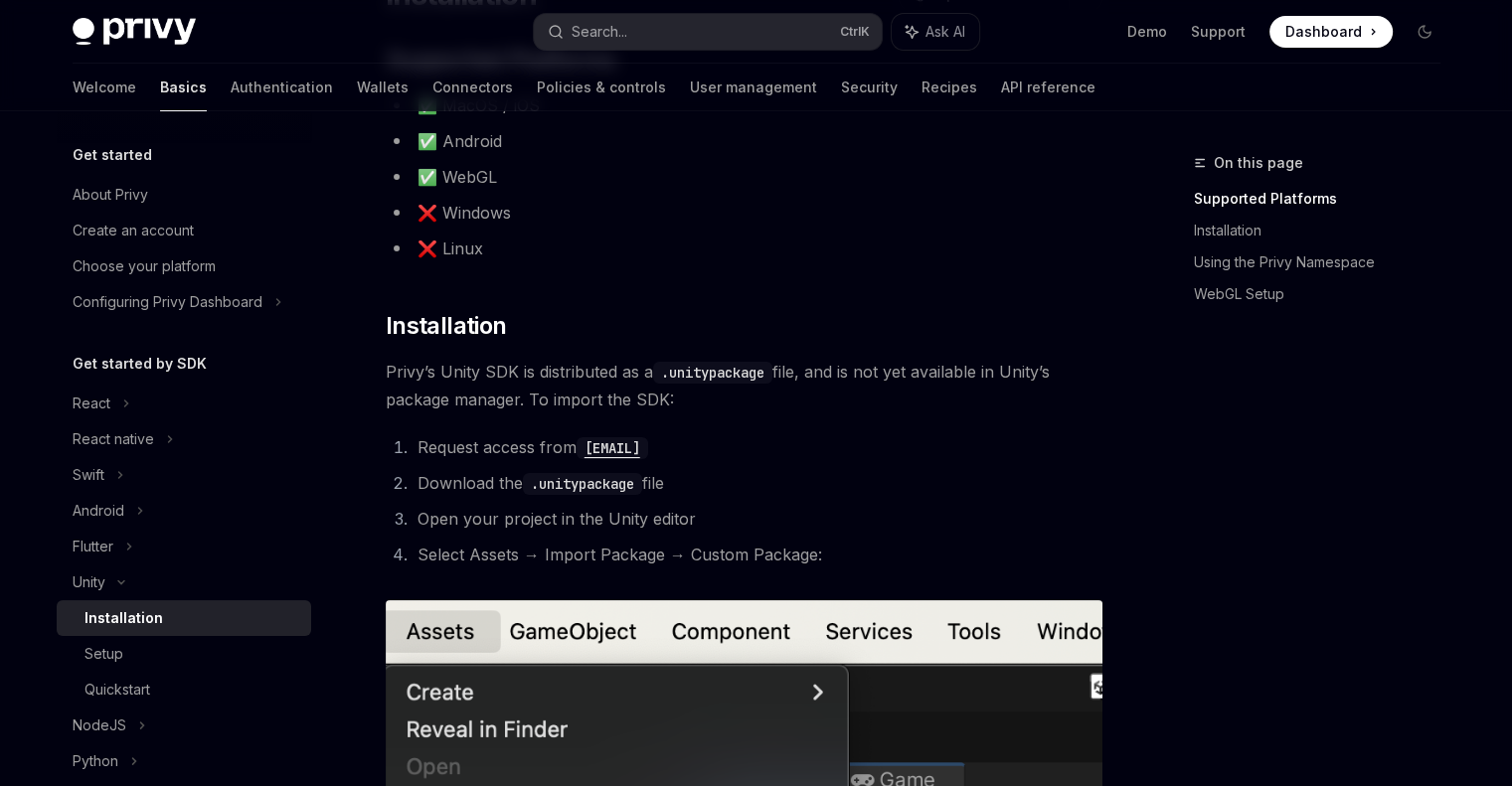 scroll, scrollTop: 184, scrollLeft: 0, axis: vertical 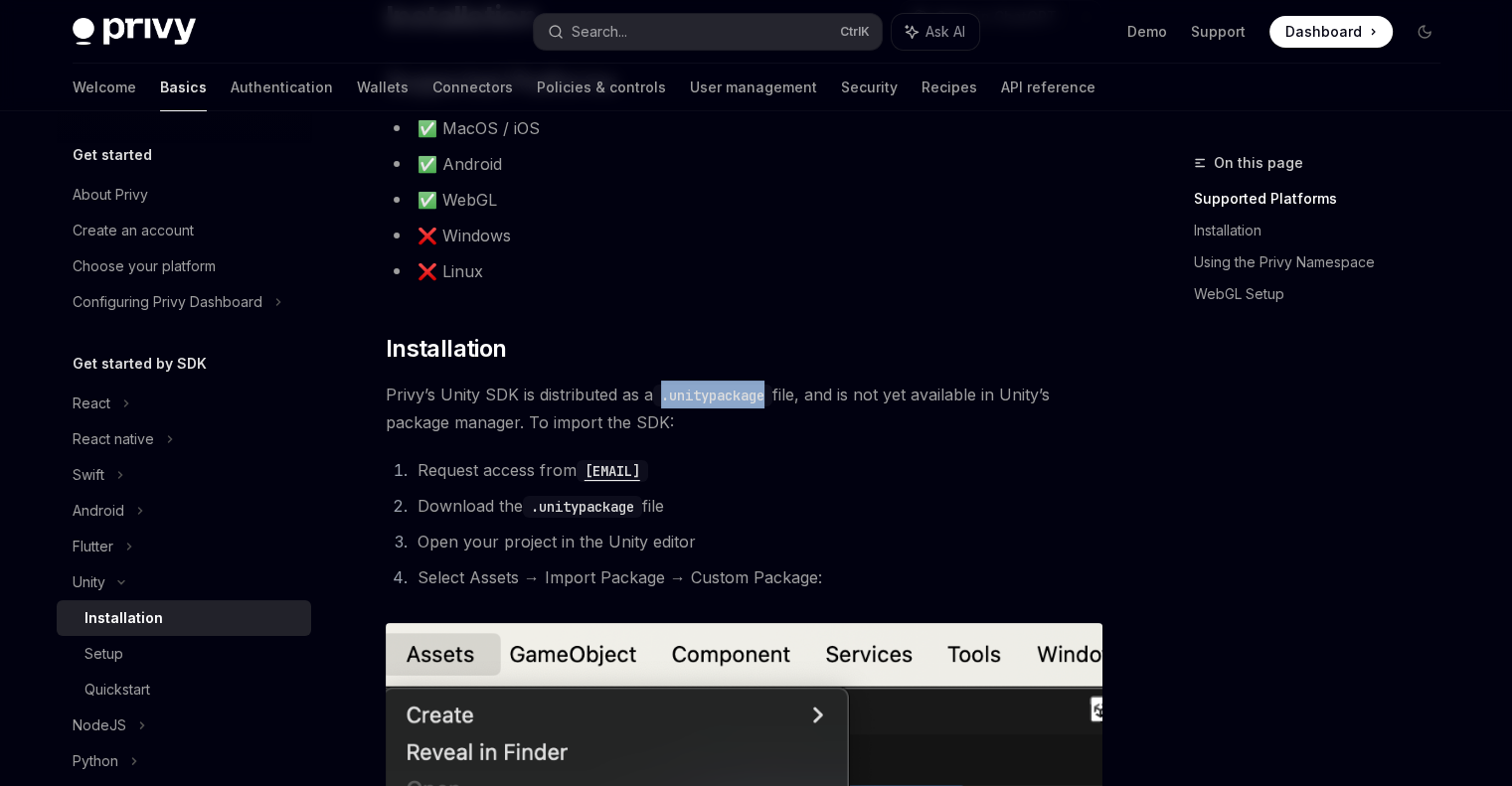 drag, startPoint x: 661, startPoint y: 393, endPoint x: 770, endPoint y: 393, distance: 109 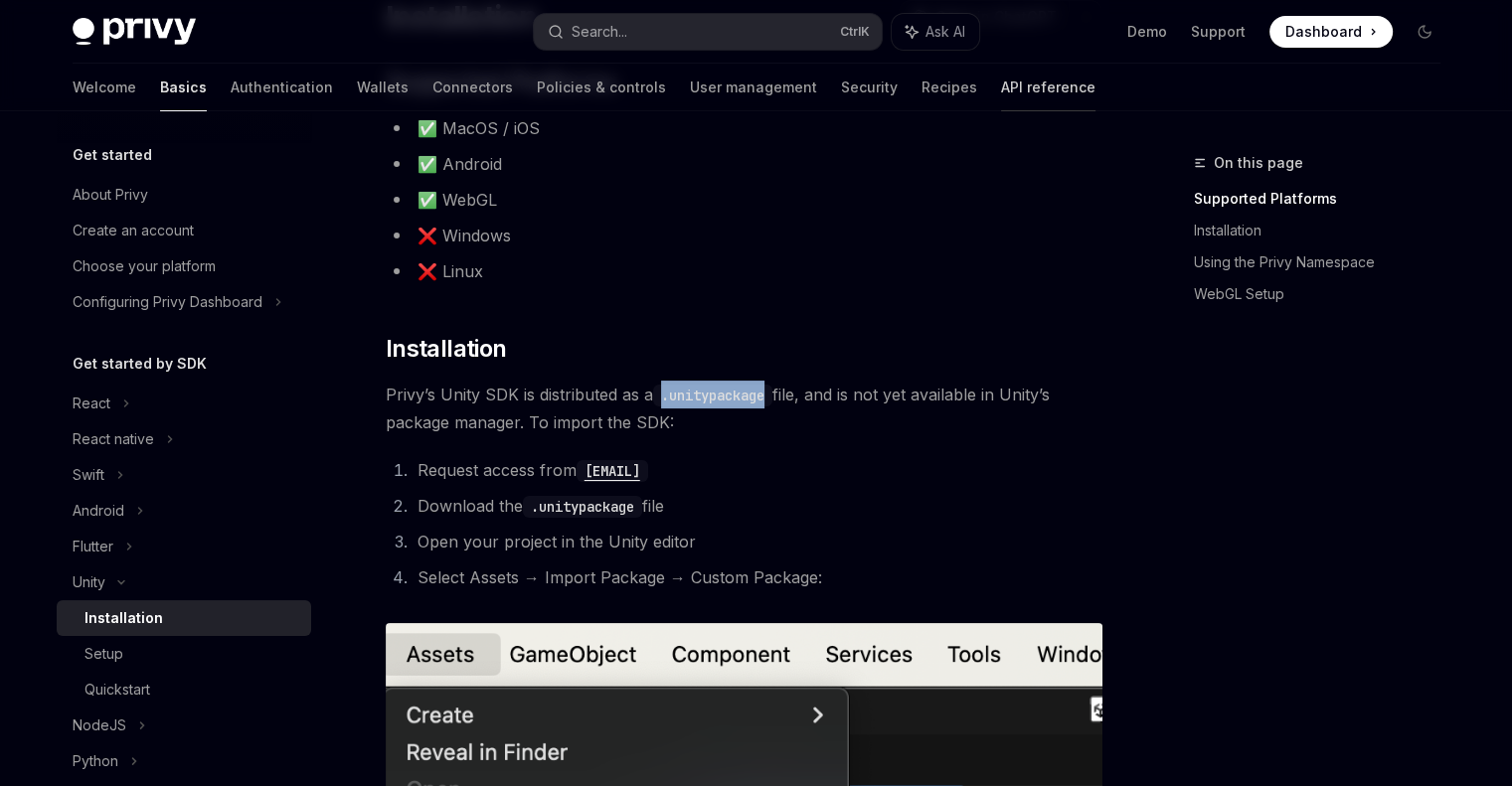 click on "API reference" at bounding box center (1048, 87) 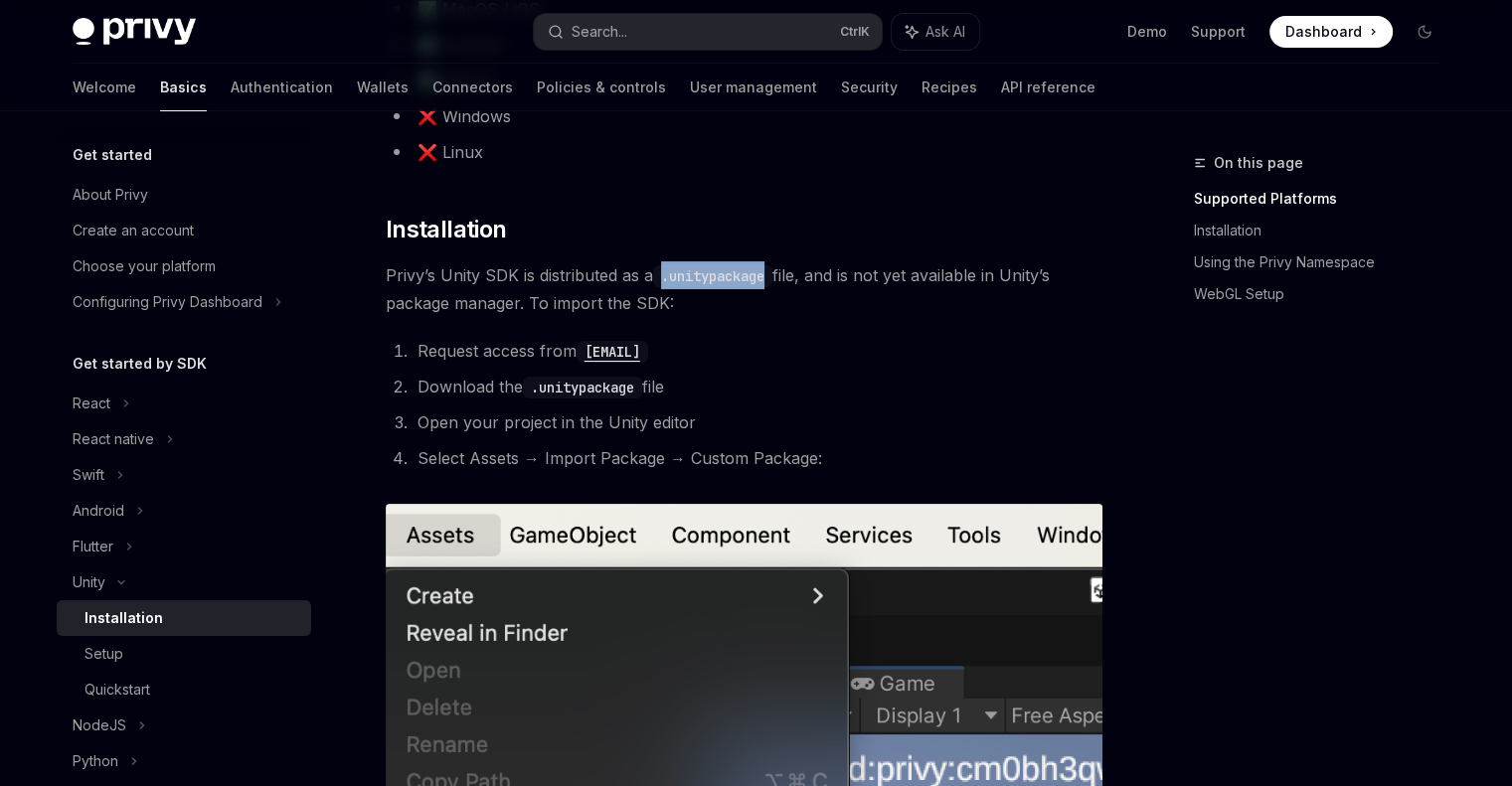 scroll, scrollTop: 338, scrollLeft: 0, axis: vertical 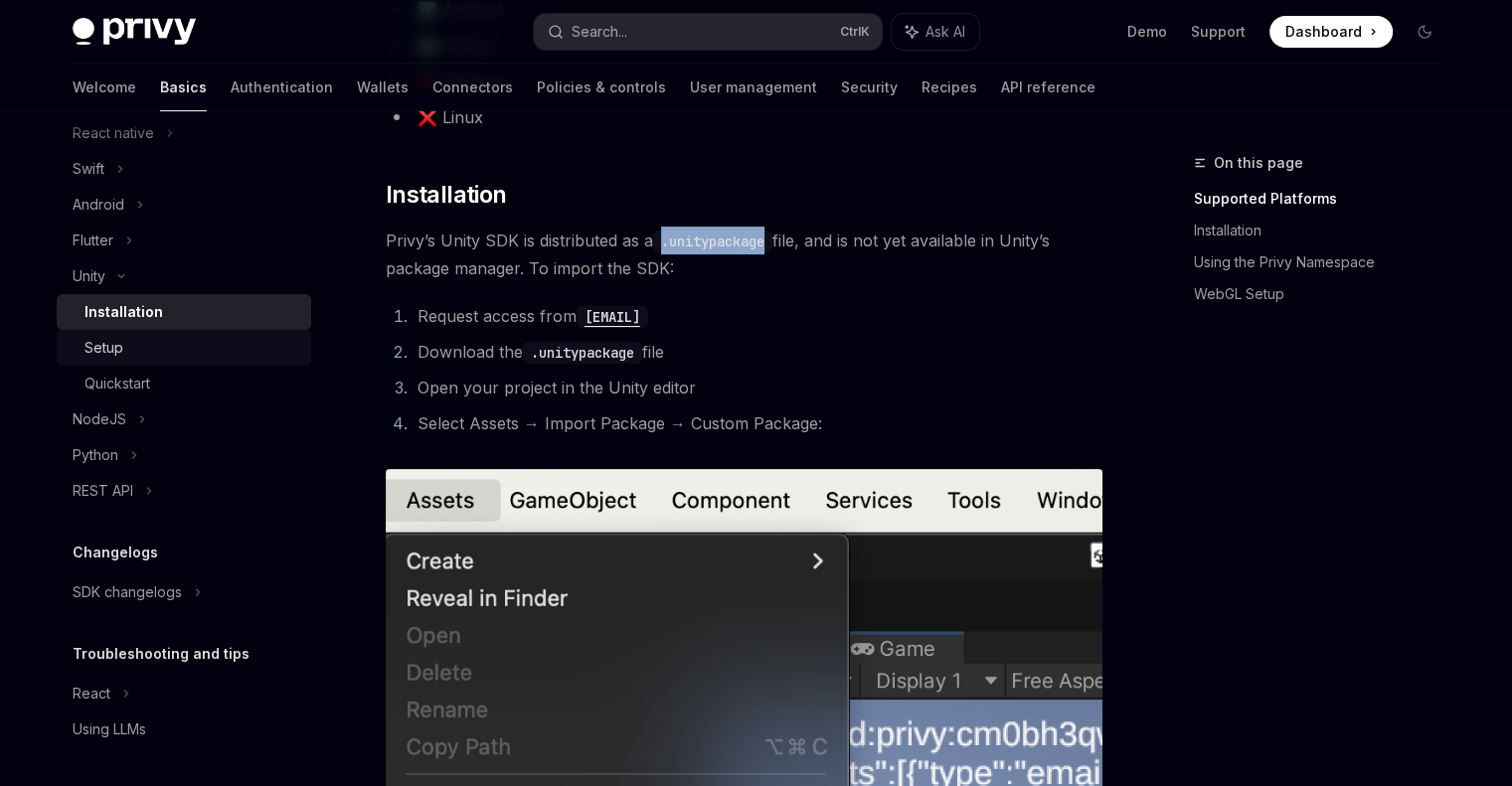 click on "Setup" at bounding box center (192, 348) 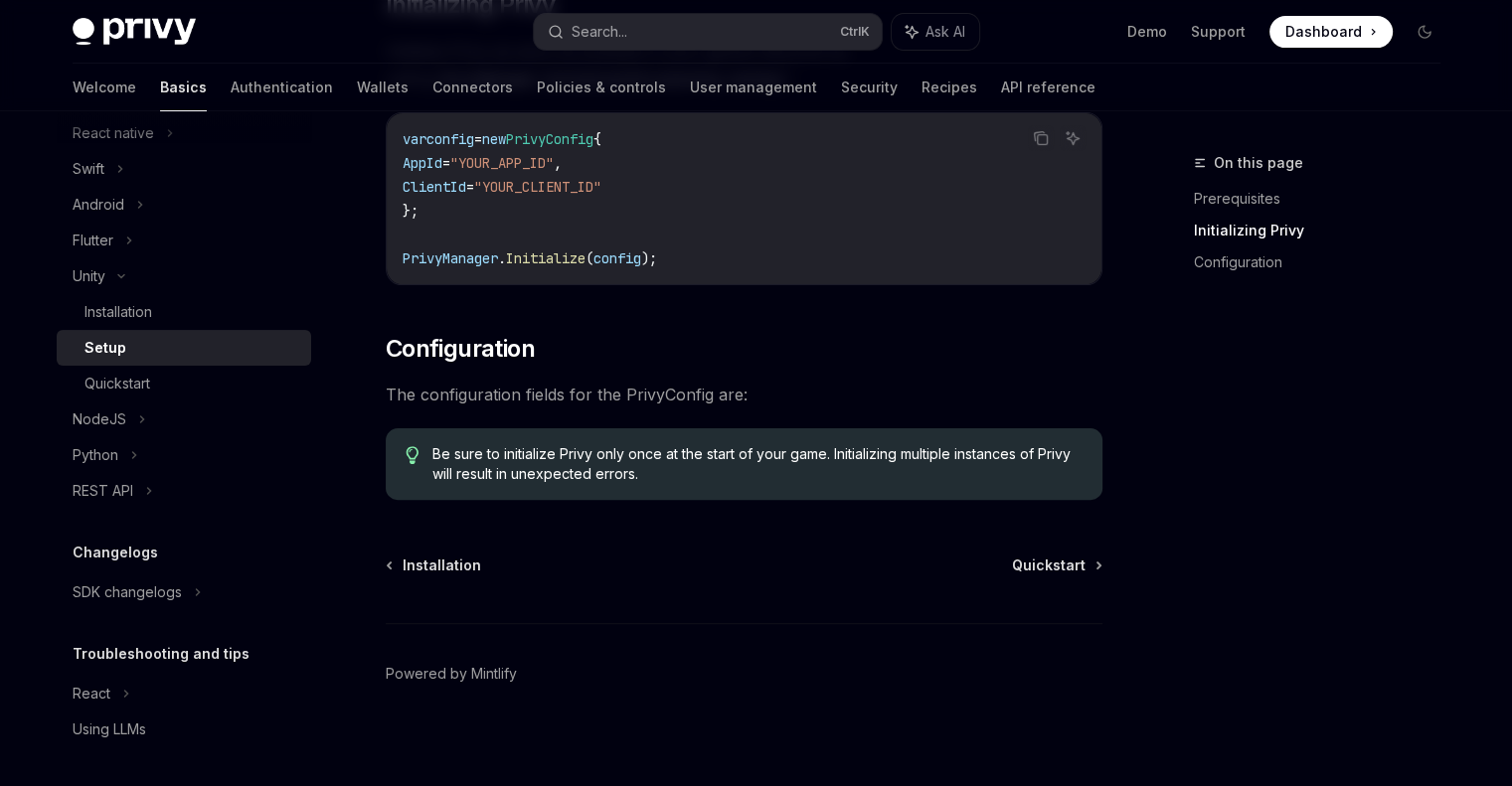scroll, scrollTop: 512, scrollLeft: 0, axis: vertical 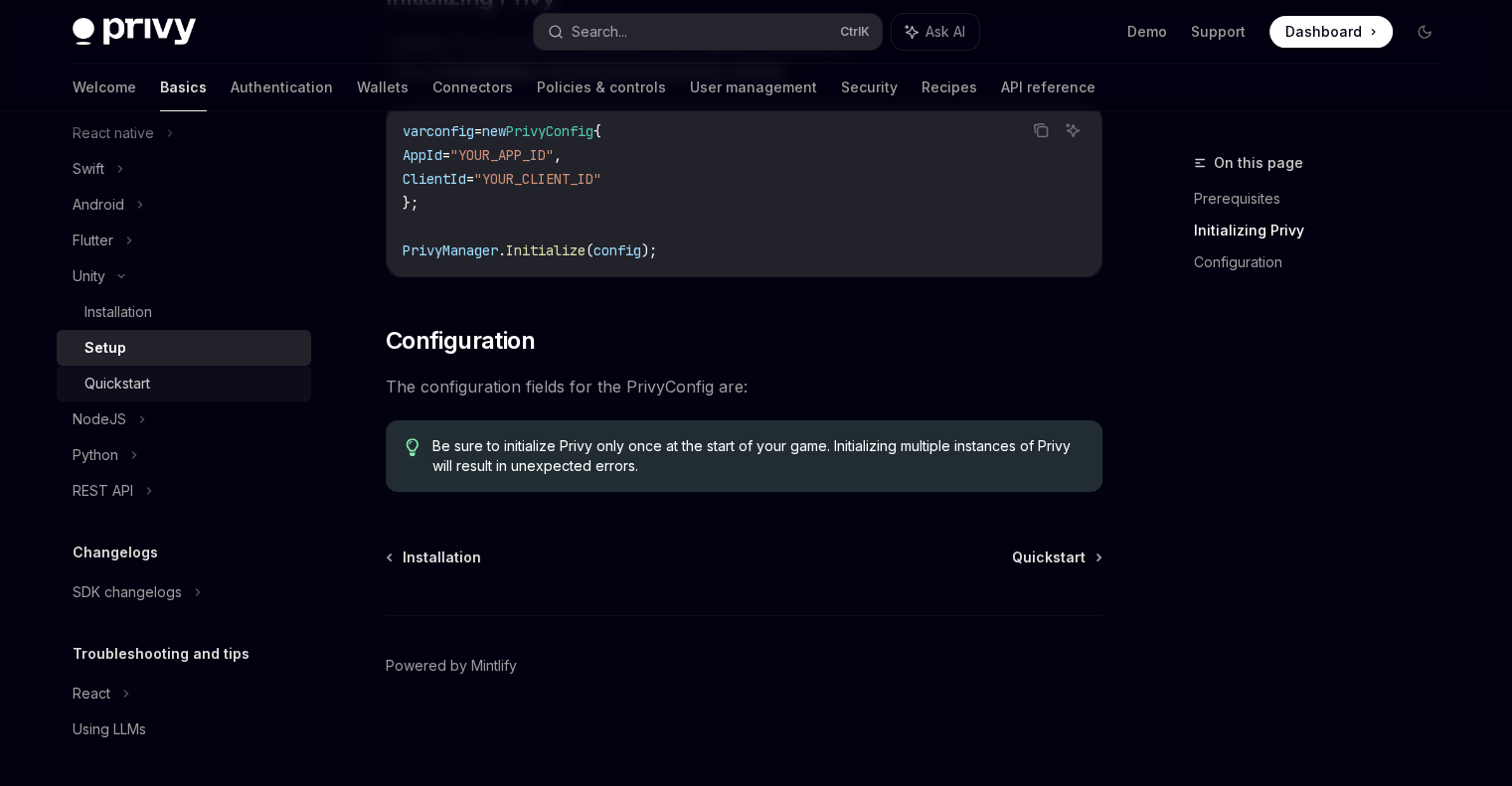 click on "Quickstart" at bounding box center (192, 384) 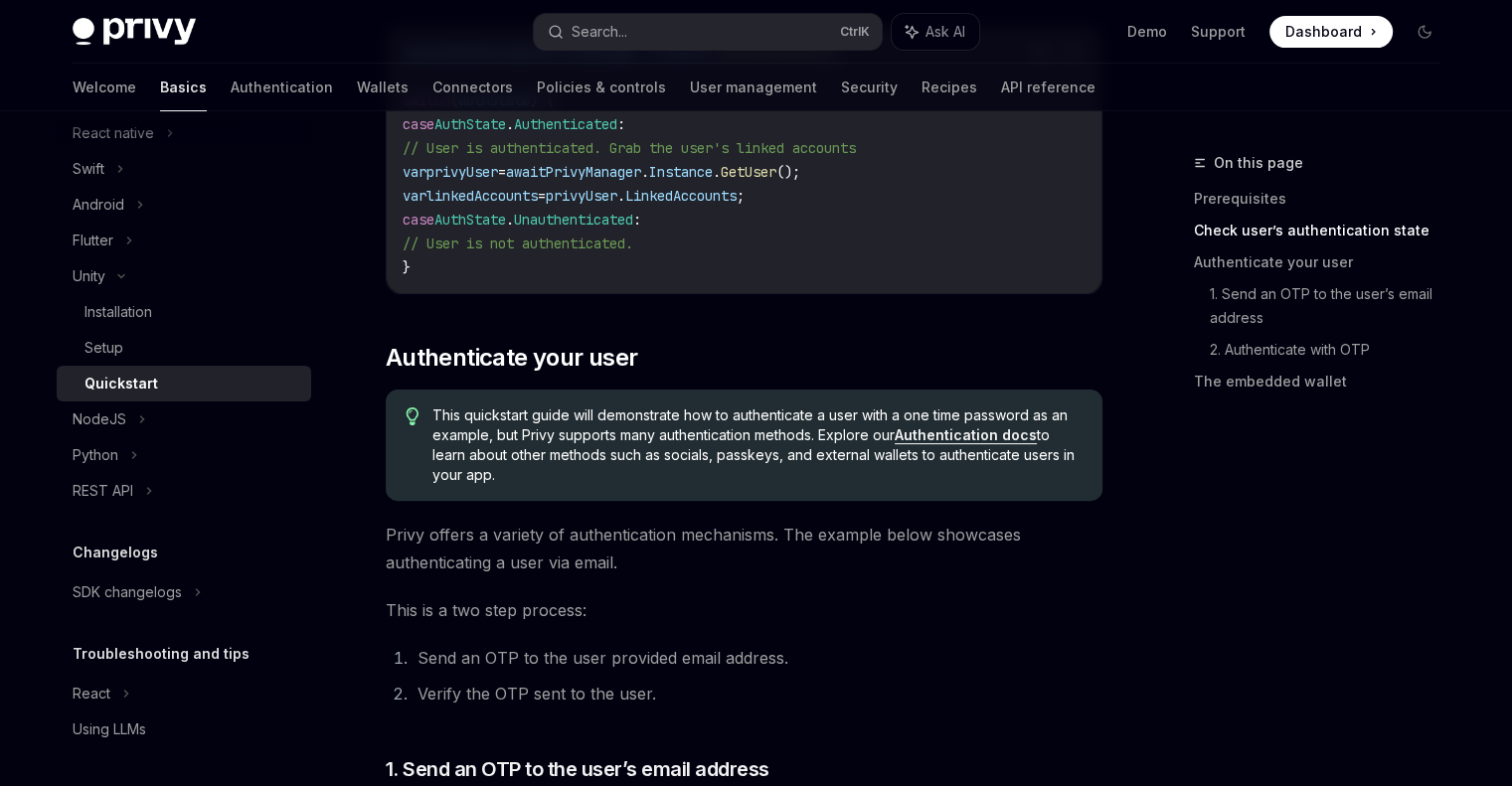 scroll, scrollTop: 530, scrollLeft: 0, axis: vertical 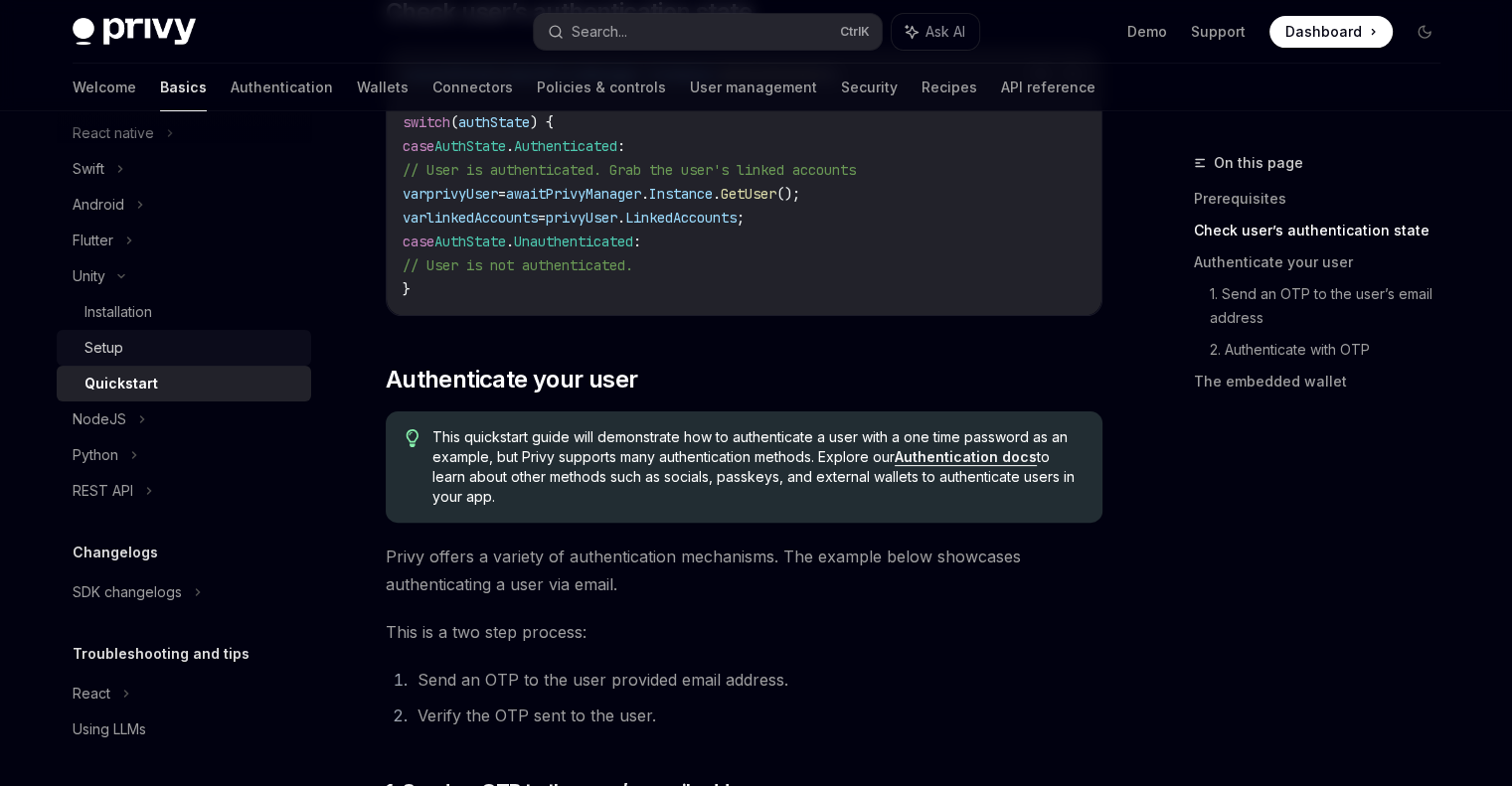 click on "Setup" at bounding box center [192, 348] 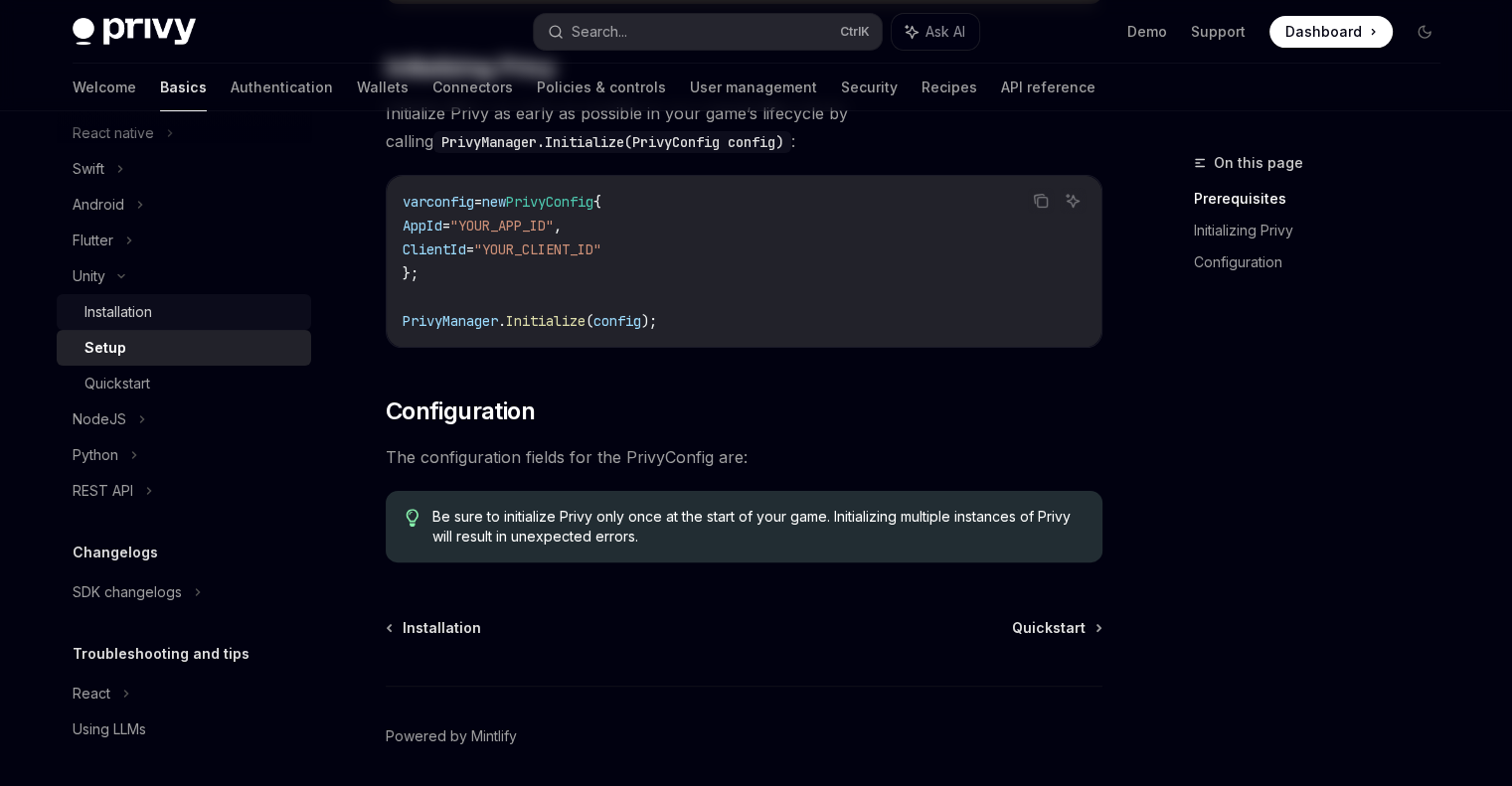 scroll, scrollTop: 0, scrollLeft: 0, axis: both 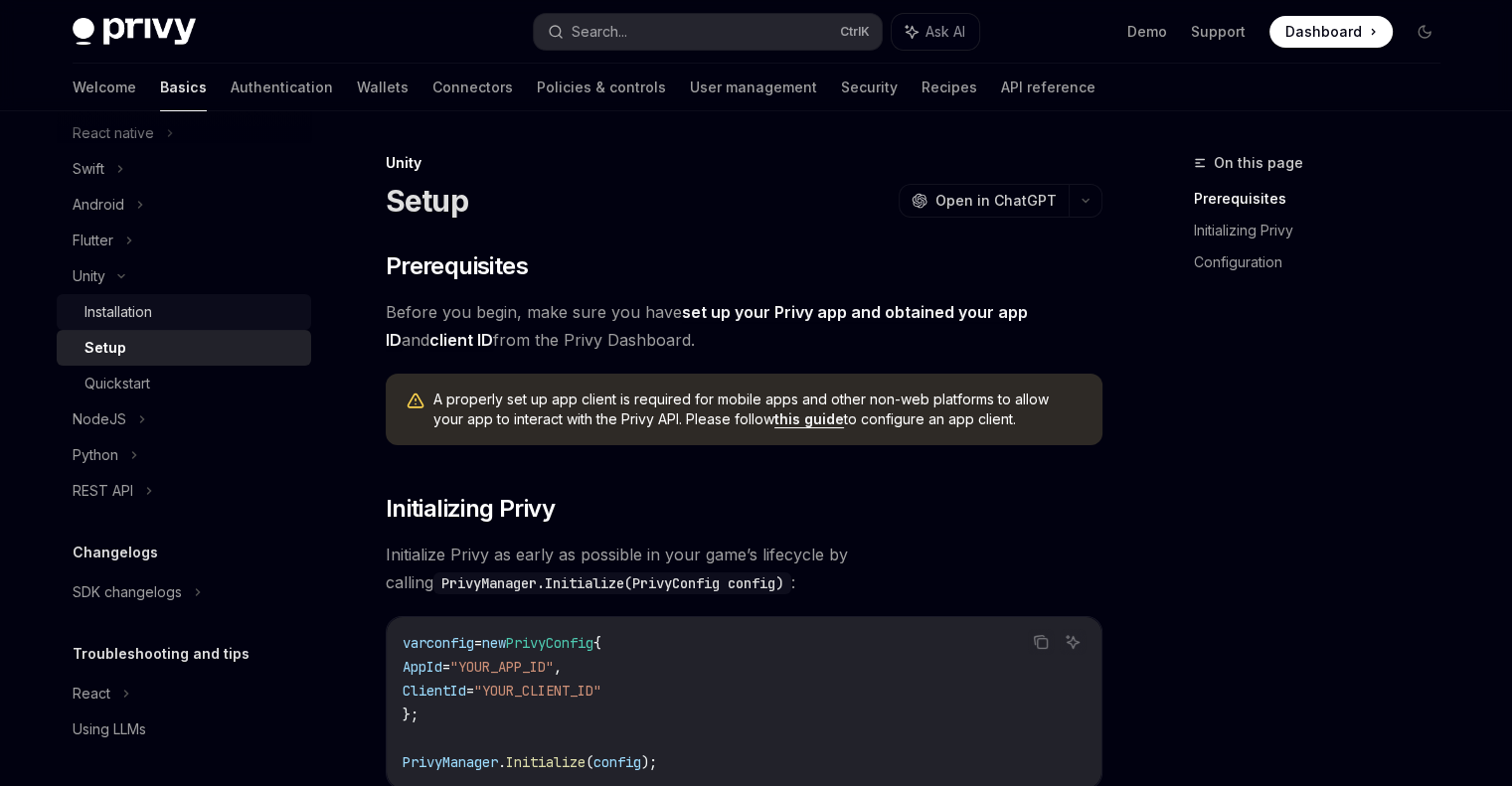 click on "Installation" at bounding box center (192, 312) 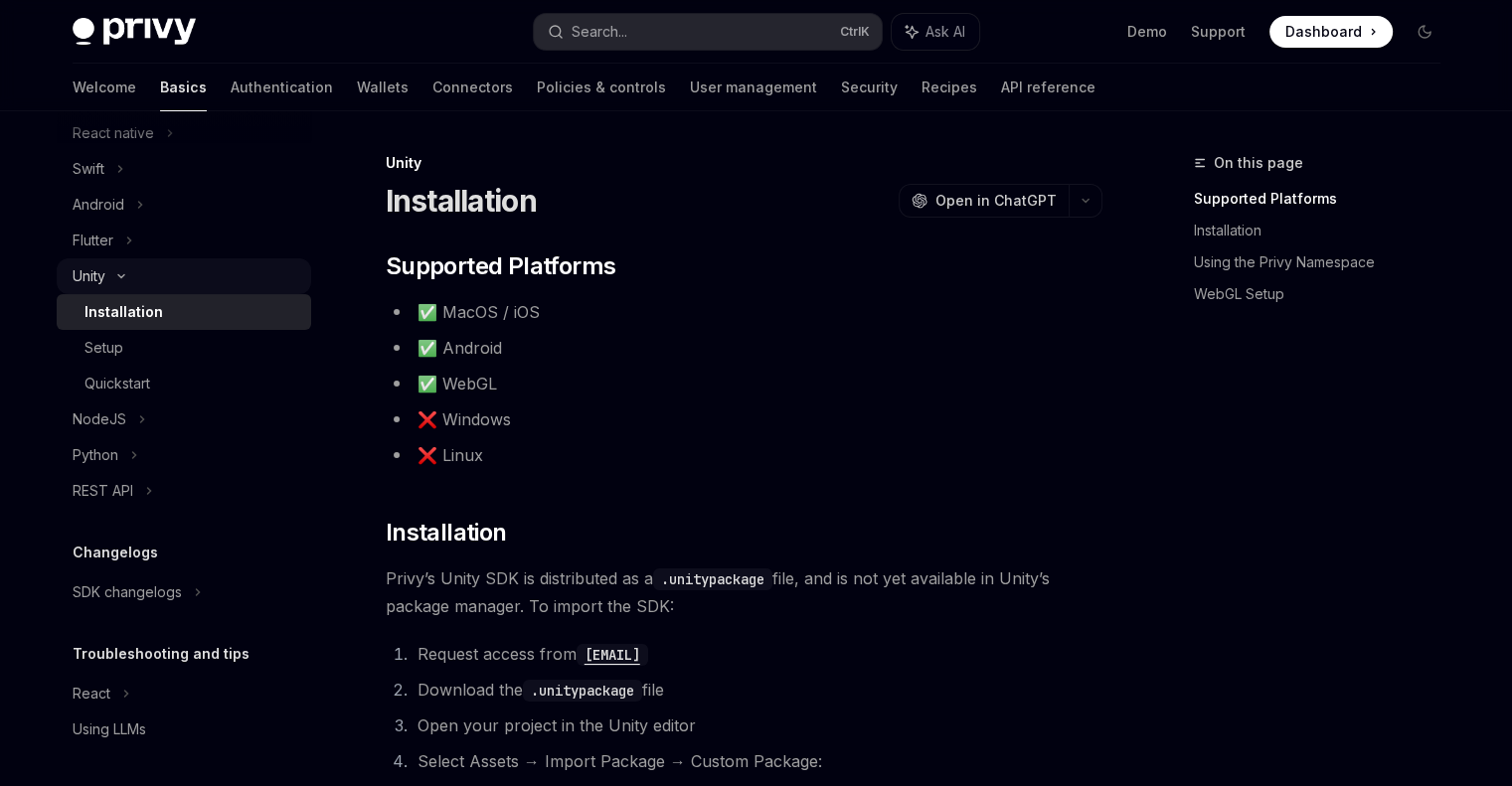 click on "Unity" at bounding box center (184, 276) 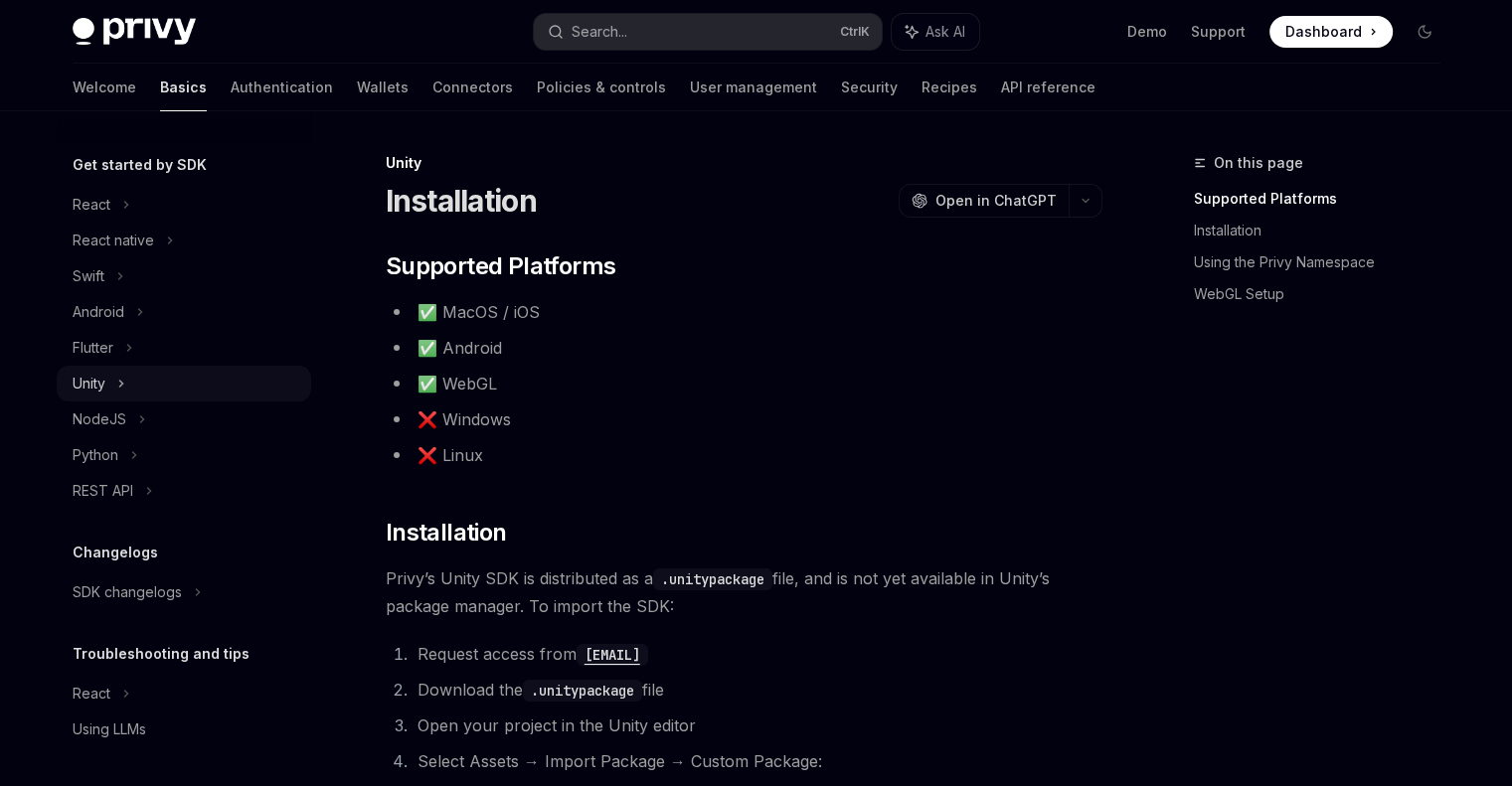 click on "Swift" at bounding box center (184, 276) 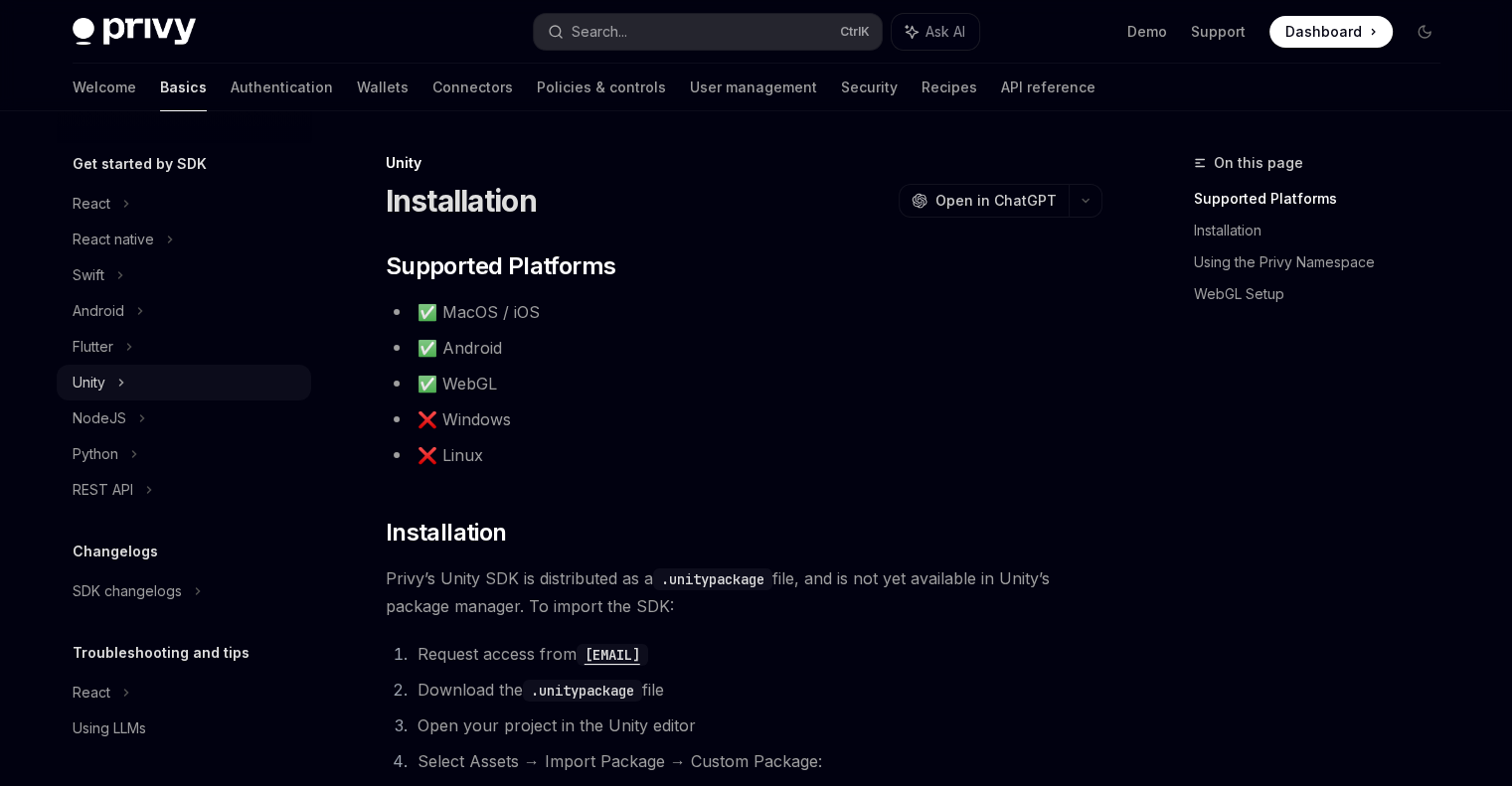 type on "*" 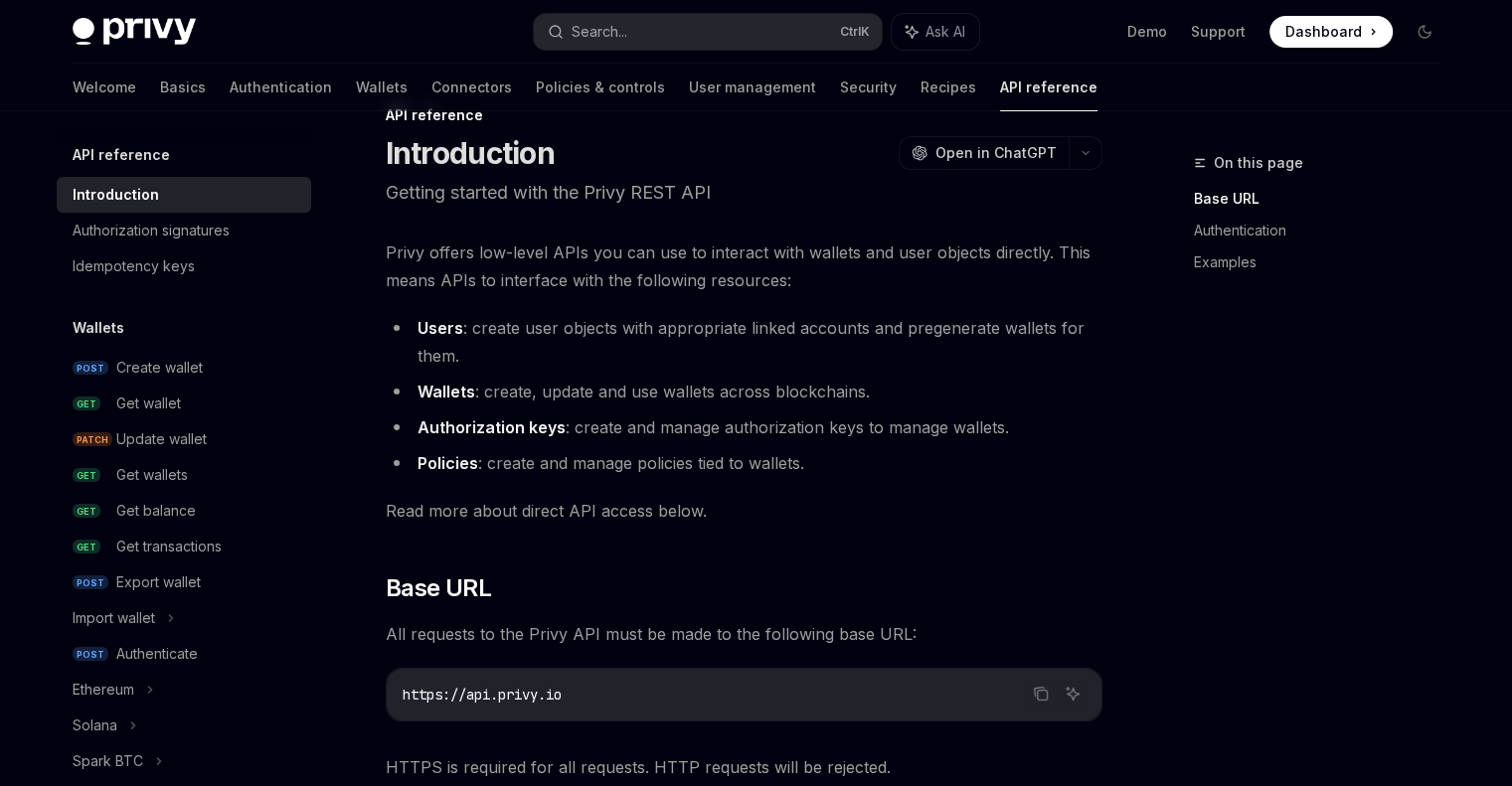 scroll, scrollTop: 0, scrollLeft: 0, axis: both 